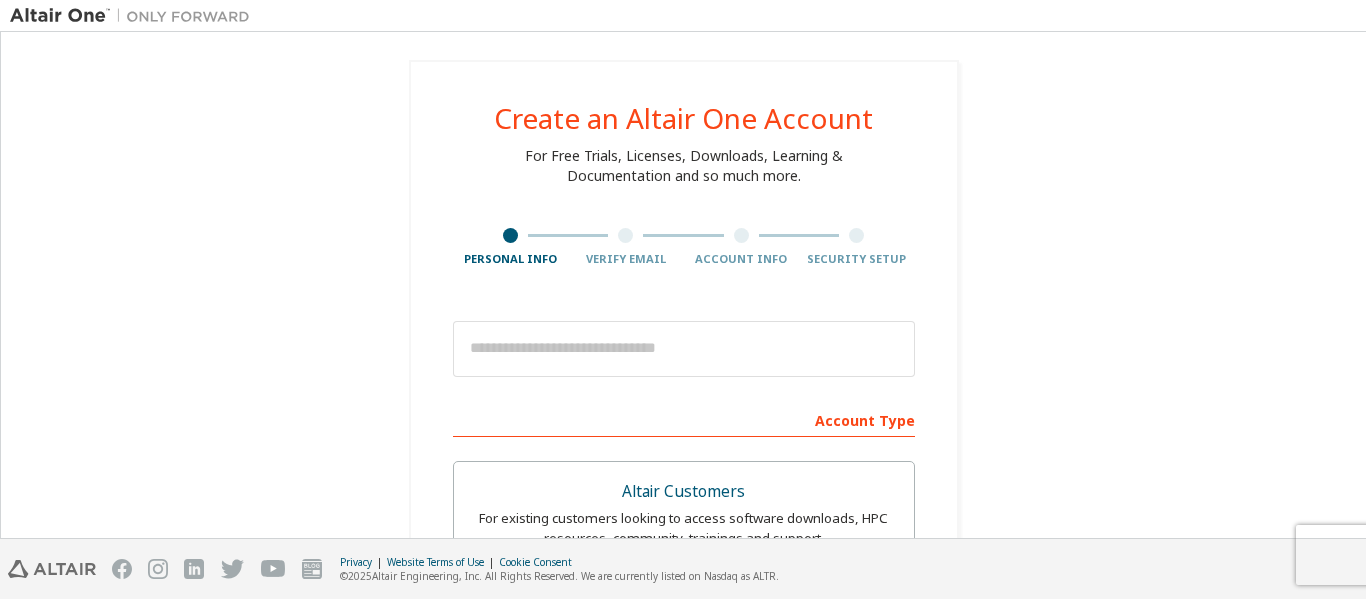 scroll, scrollTop: 0, scrollLeft: 0, axis: both 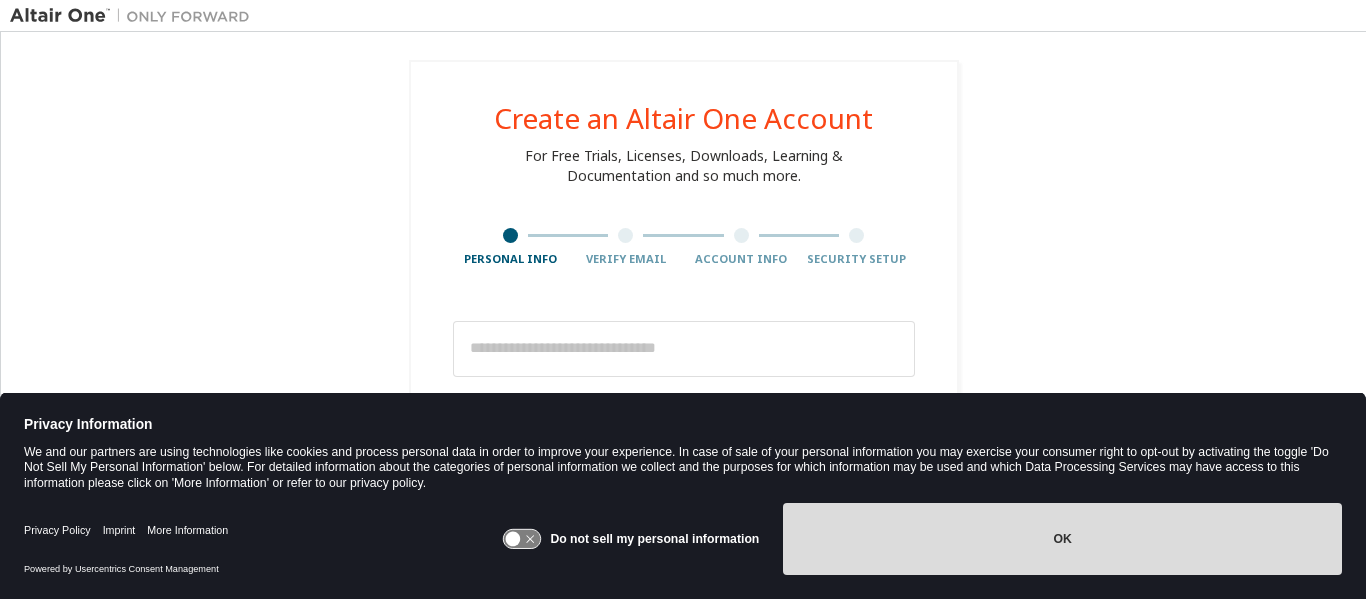 click on "OK" at bounding box center (1062, 539) 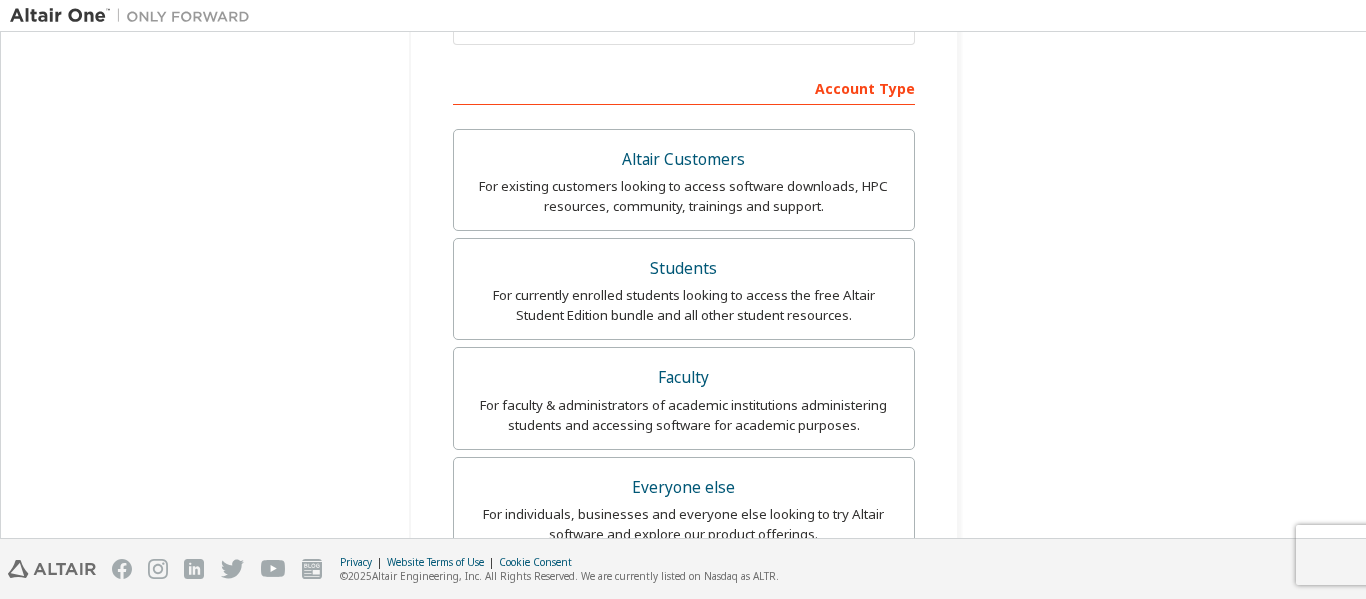 scroll, scrollTop: 333, scrollLeft: 0, axis: vertical 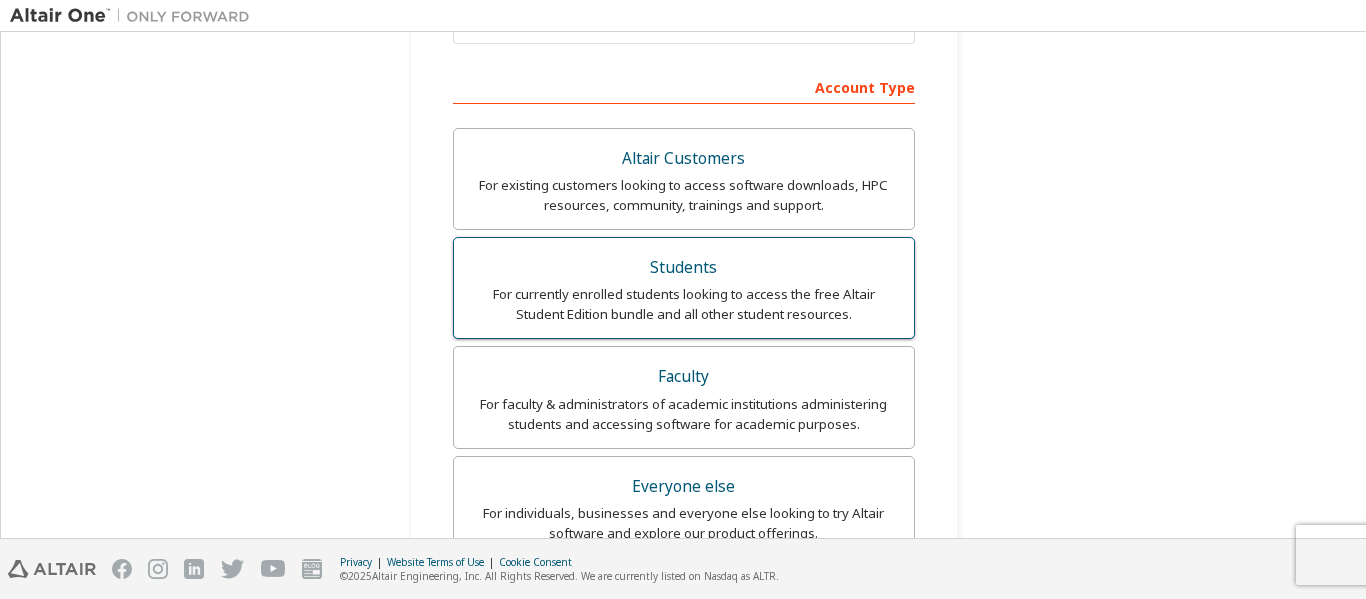 click on "Students" at bounding box center [684, 268] 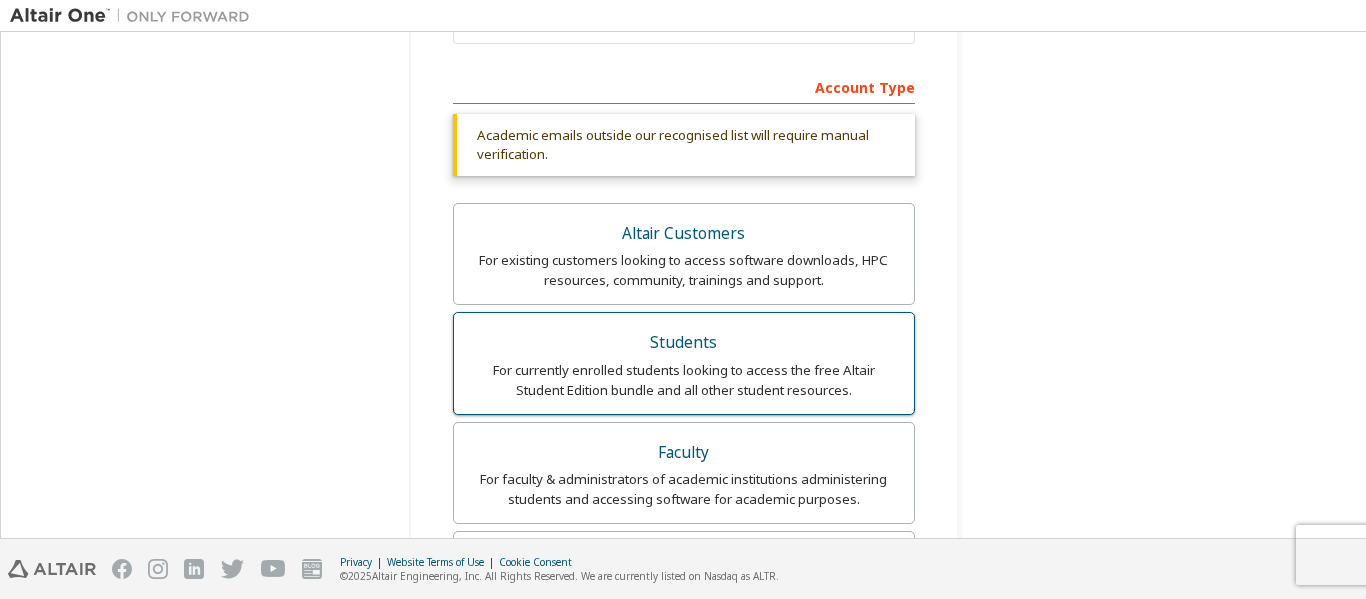 click on "For currently enrolled students looking to access the free Altair Student Edition bundle and all other student resources." at bounding box center [684, 380] 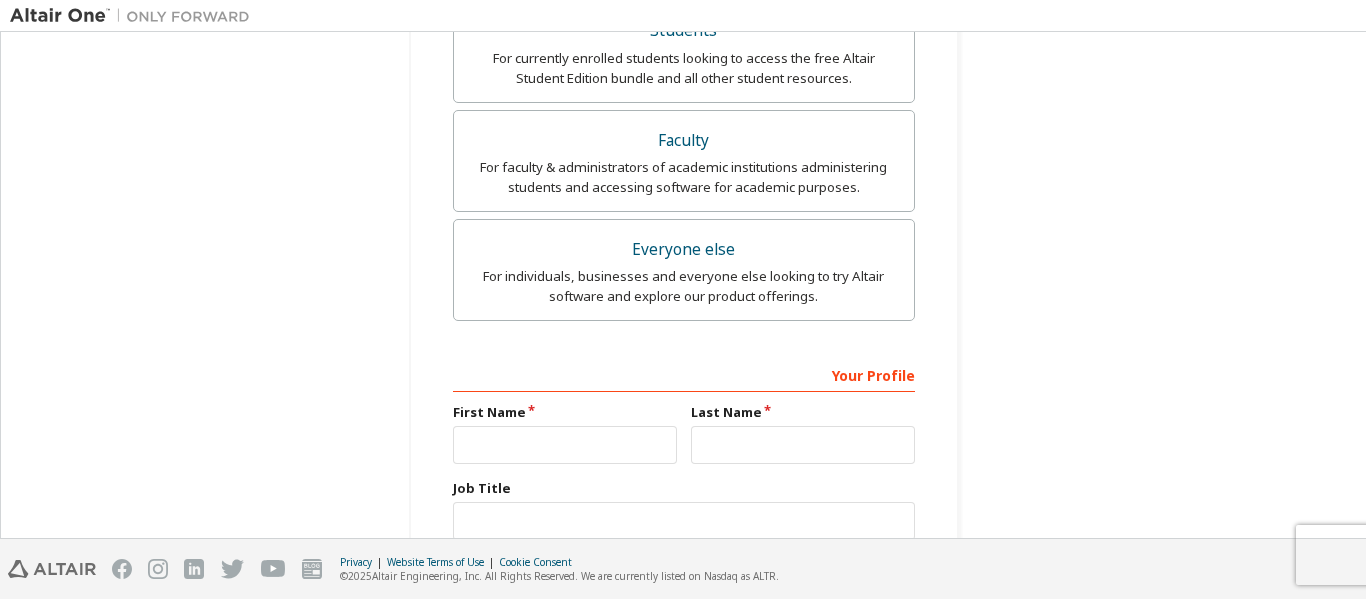 scroll, scrollTop: 676, scrollLeft: 0, axis: vertical 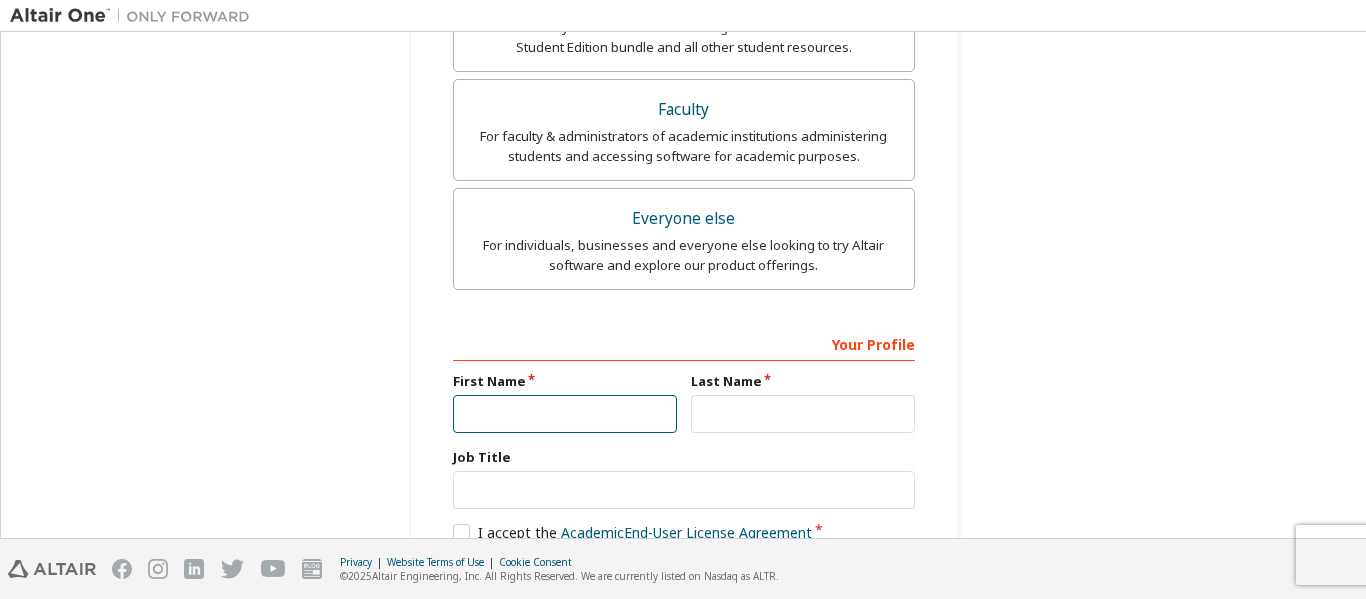 click at bounding box center (565, 414) 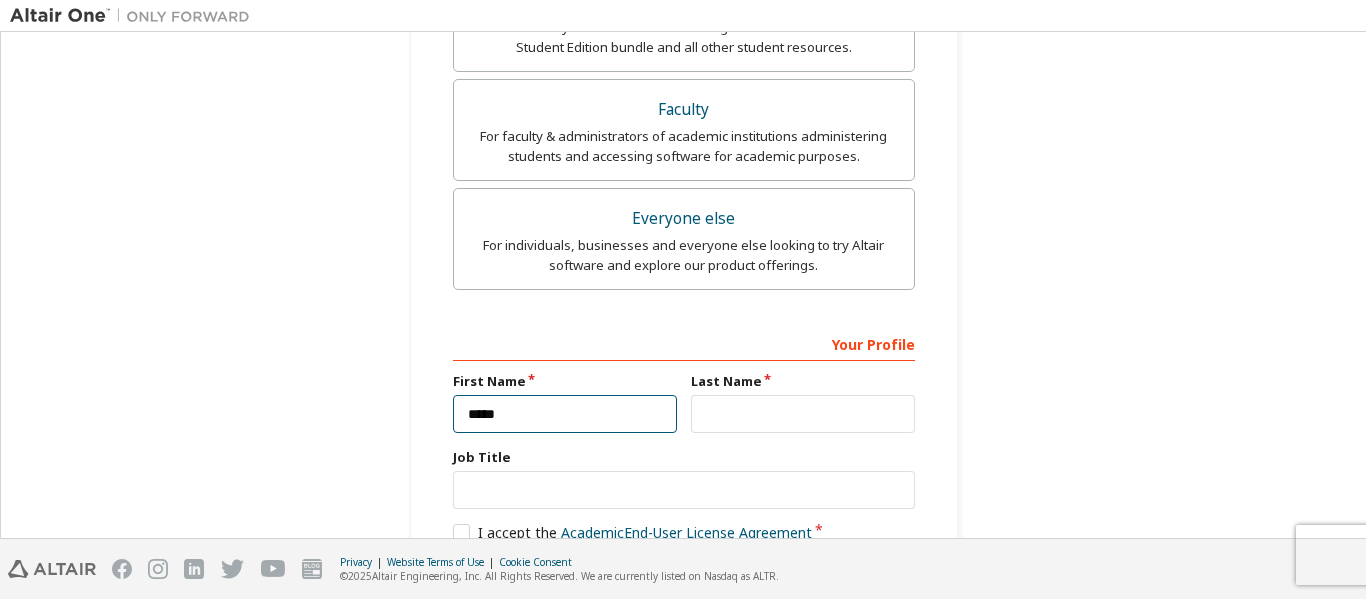 type on "********" 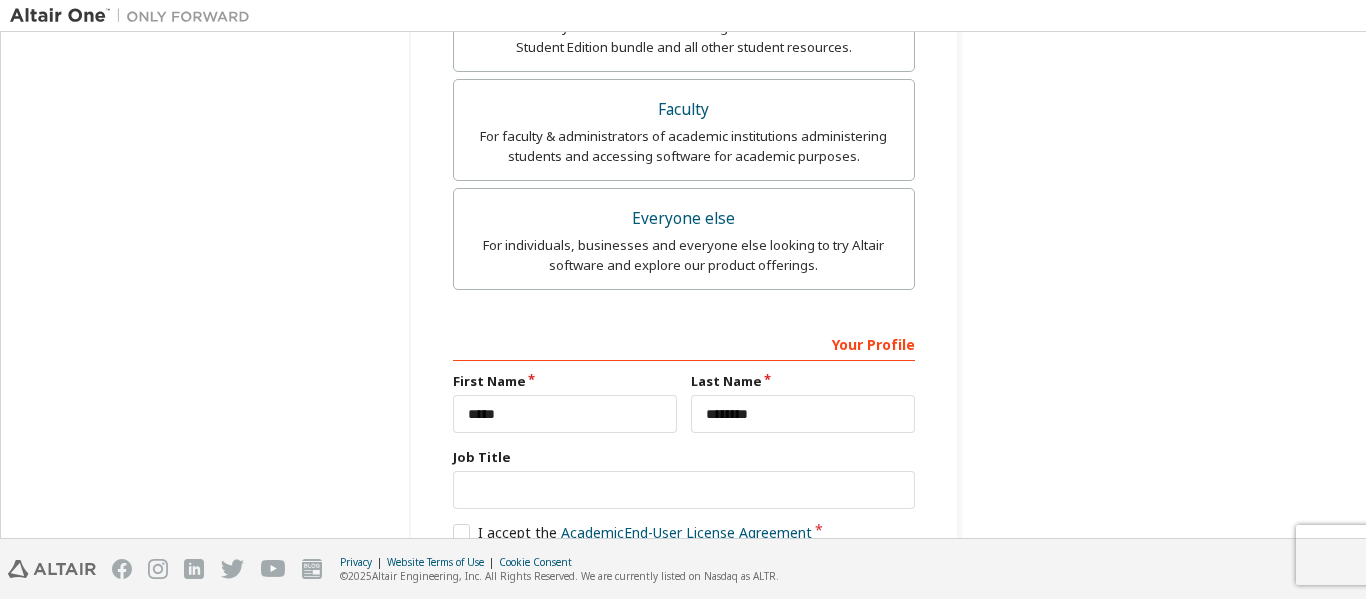 click on "Your Profile First Name ***** Last Name ******** Job Title Please provide State/Province to help us route sales and support resources to you more efficiently. I accept the   Academic   End-User License Agreement I would like to receive marketing emails from Altair Next" at bounding box center [684, 473] 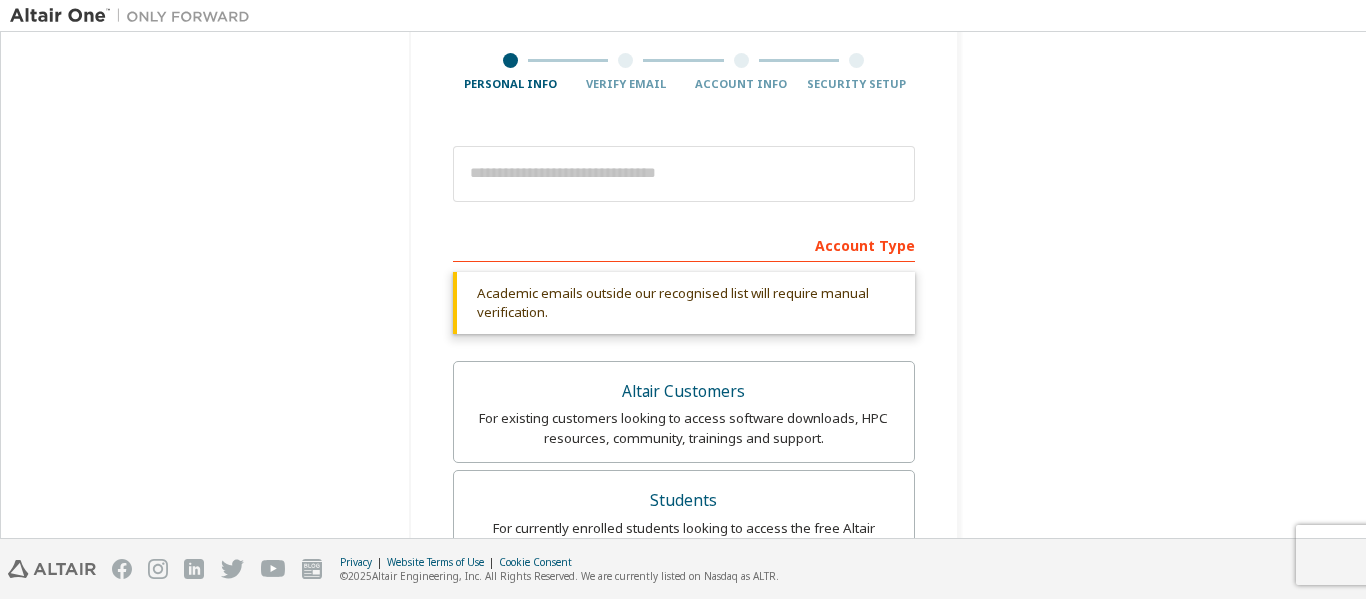 scroll, scrollTop: 174, scrollLeft: 0, axis: vertical 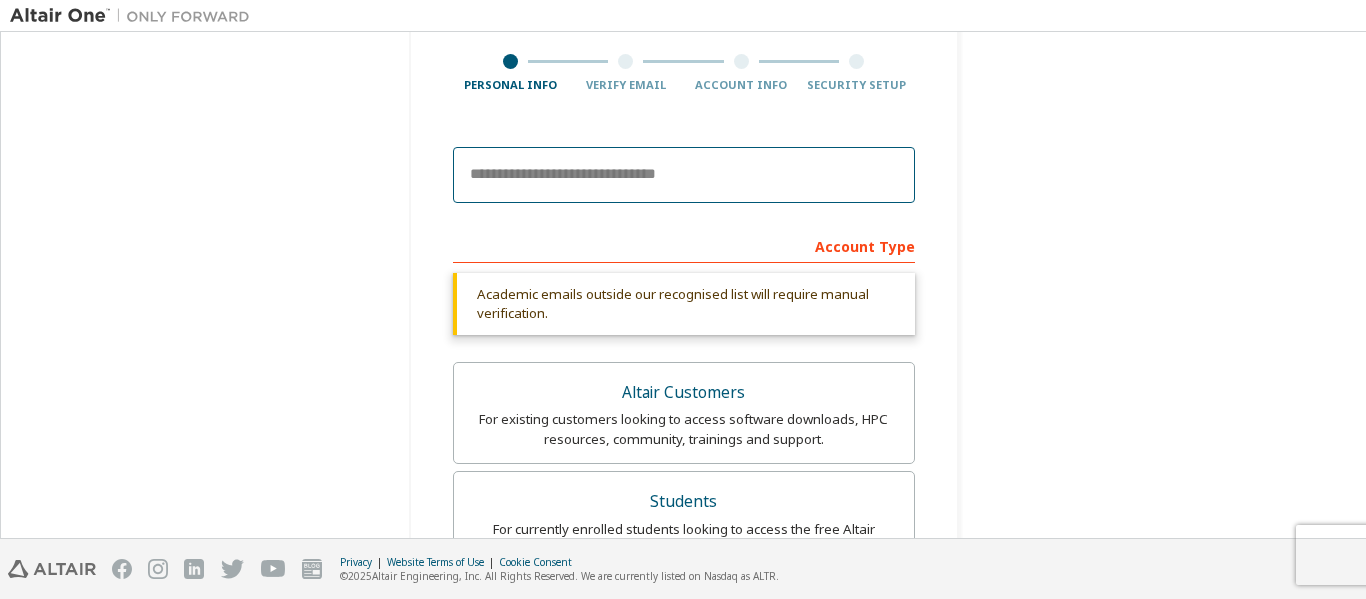 click at bounding box center [684, 175] 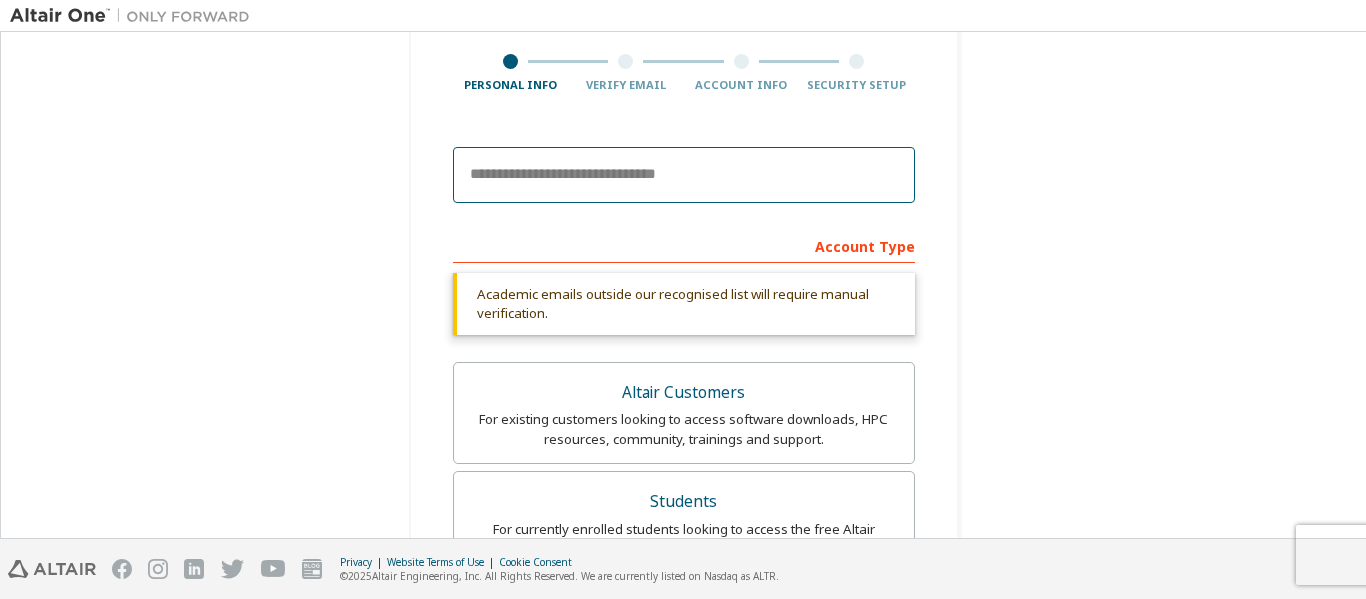 type on "**********" 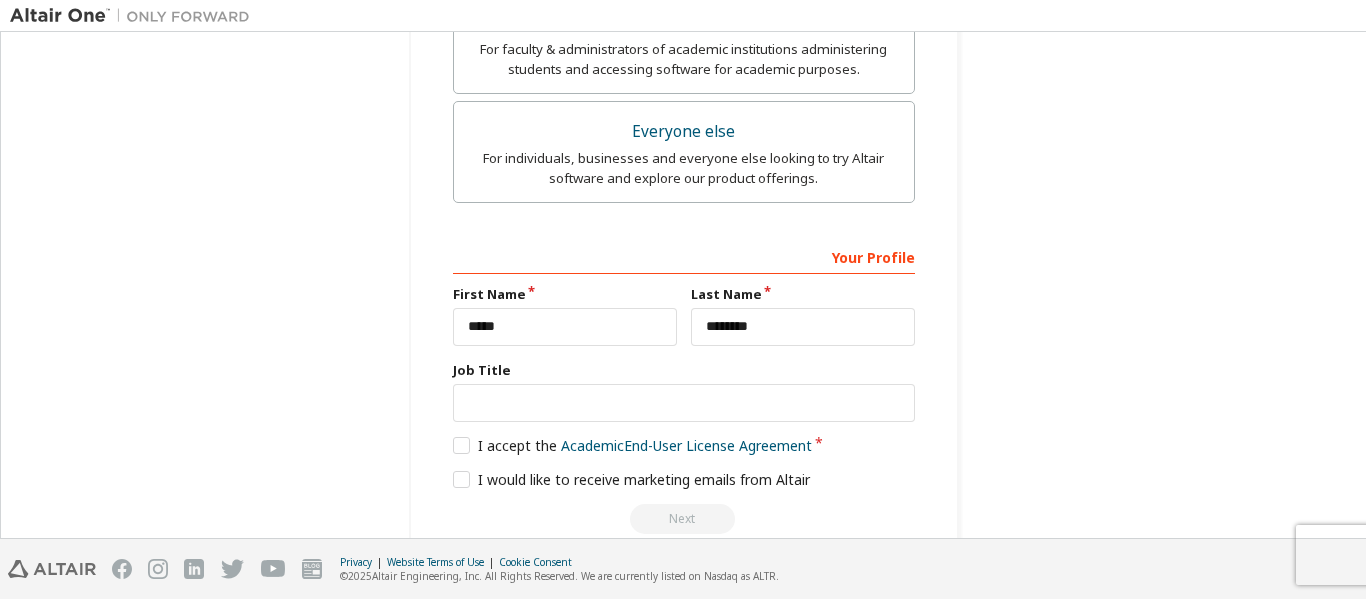 scroll, scrollTop: 728, scrollLeft: 0, axis: vertical 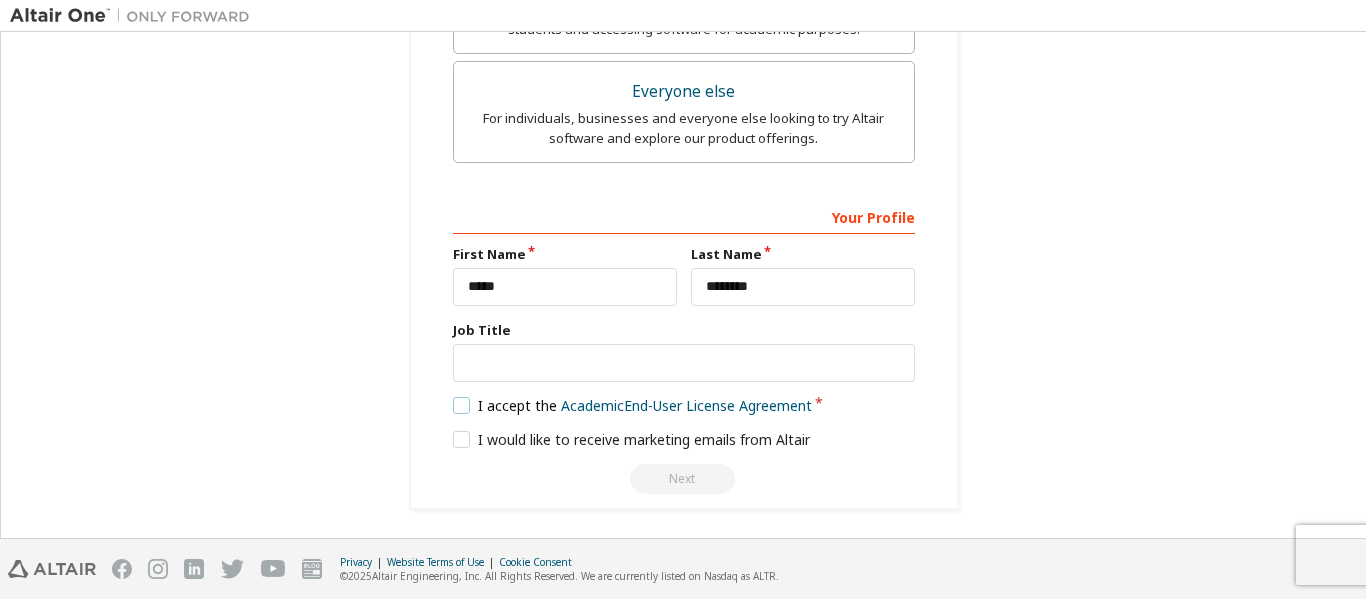 click on "I accept the   Academic   End-User License Agreement" at bounding box center [633, 405] 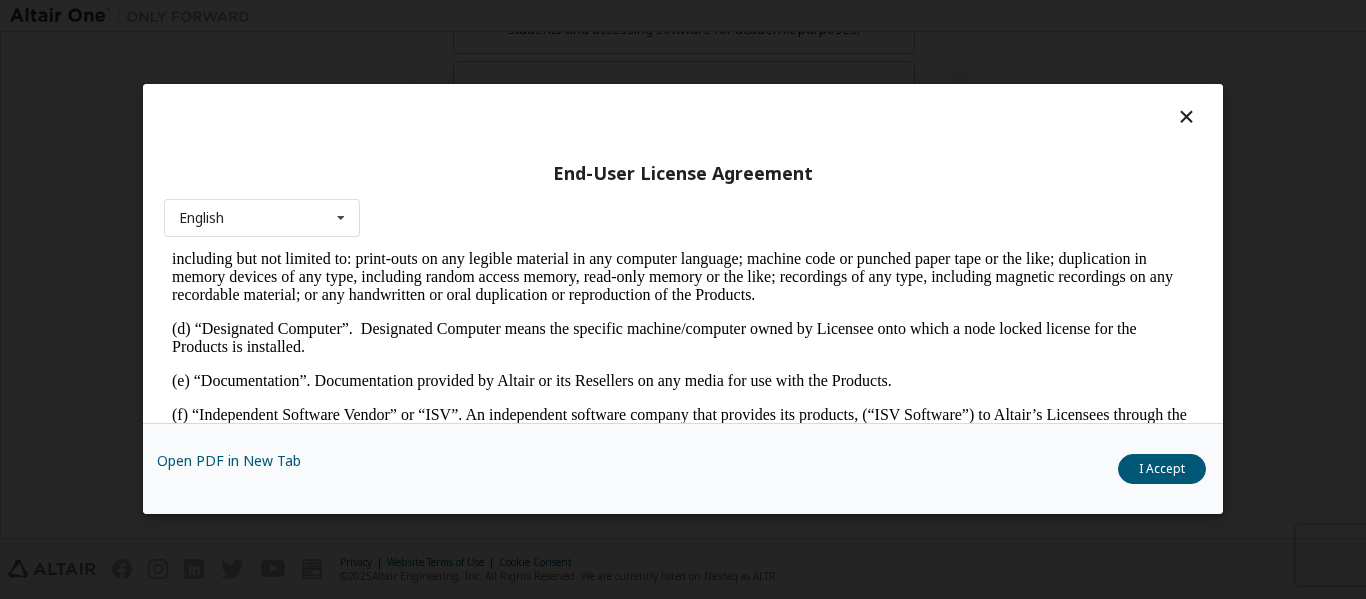 scroll, scrollTop: 601, scrollLeft: 0, axis: vertical 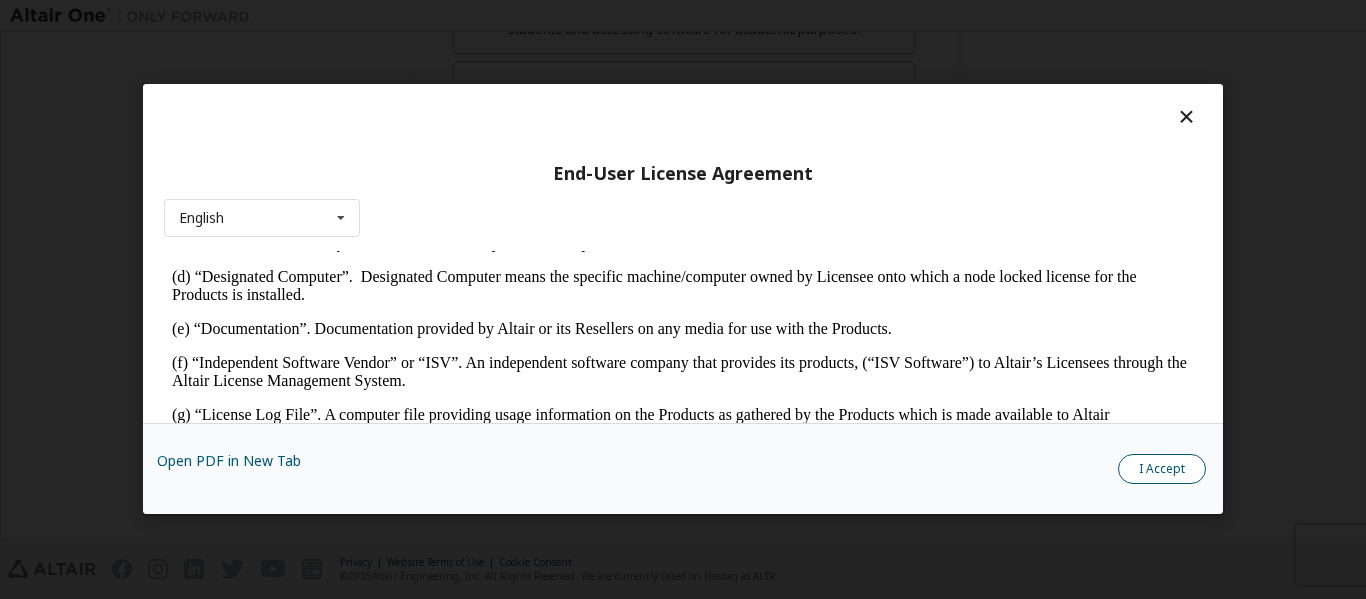 click on "I Accept" at bounding box center [1162, 470] 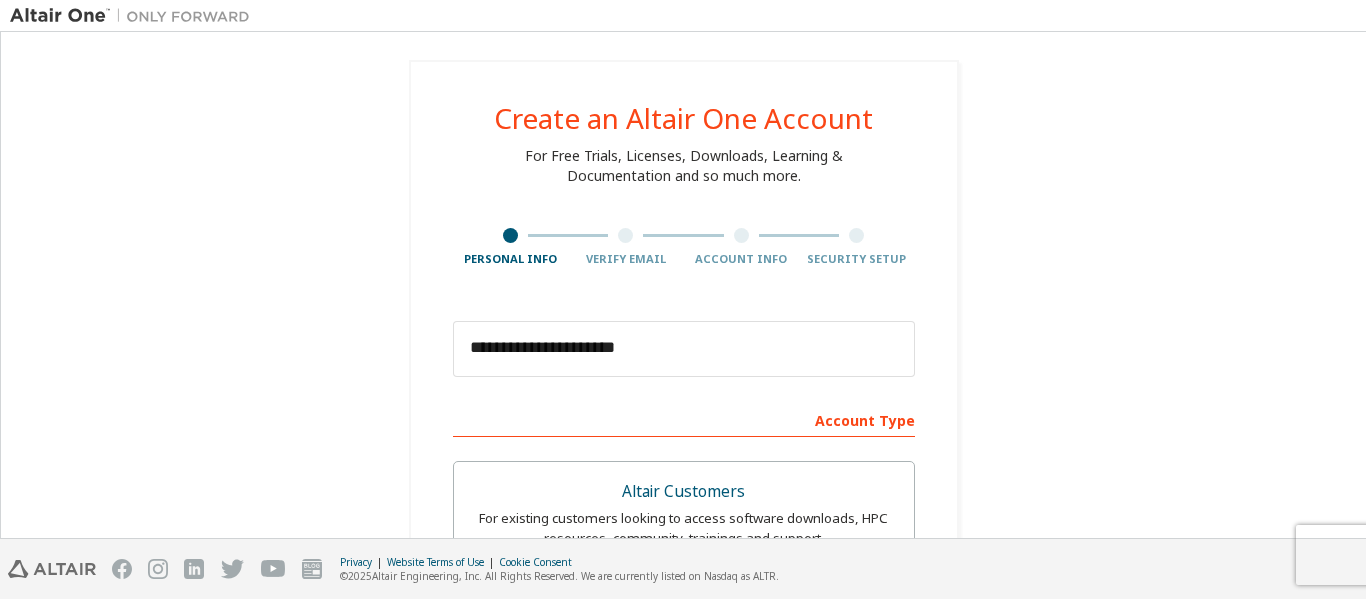 scroll, scrollTop: 728, scrollLeft: 0, axis: vertical 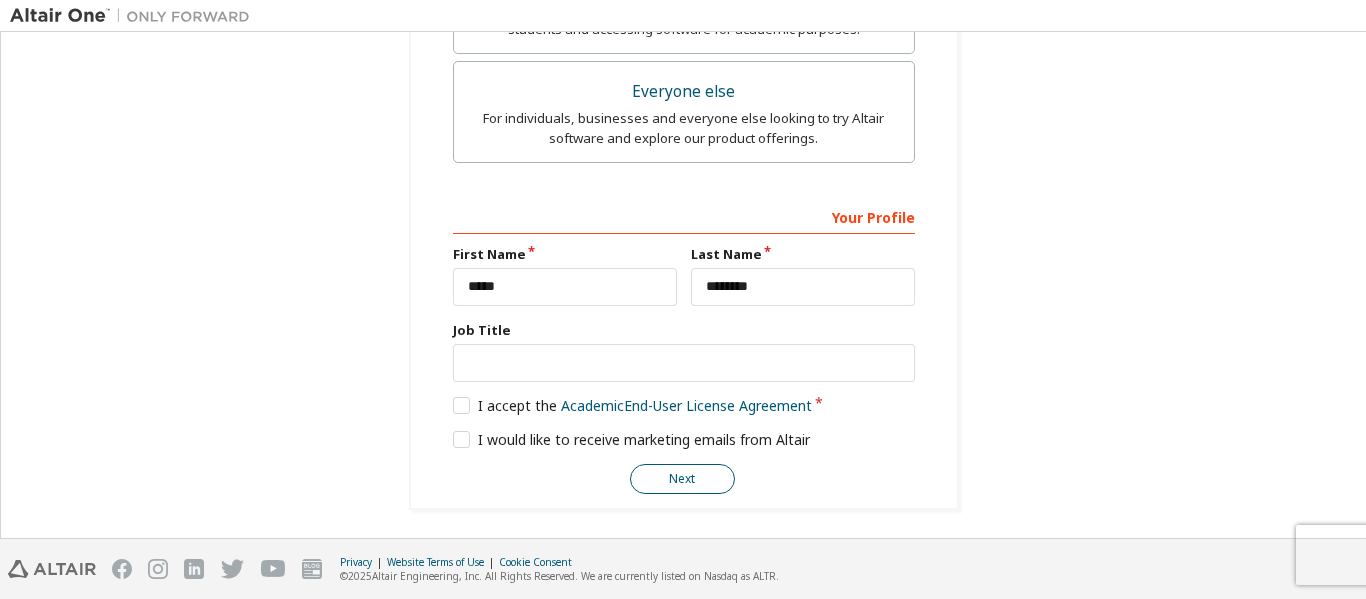 click on "Next" at bounding box center [682, 479] 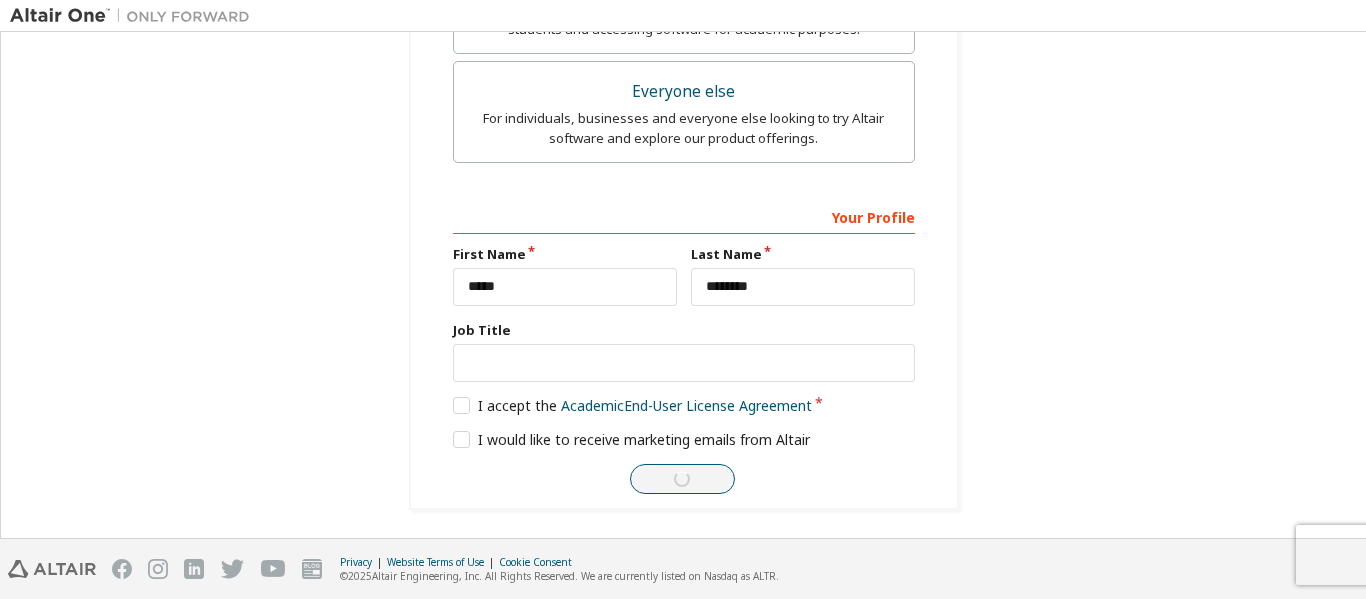 scroll, scrollTop: 46, scrollLeft: 0, axis: vertical 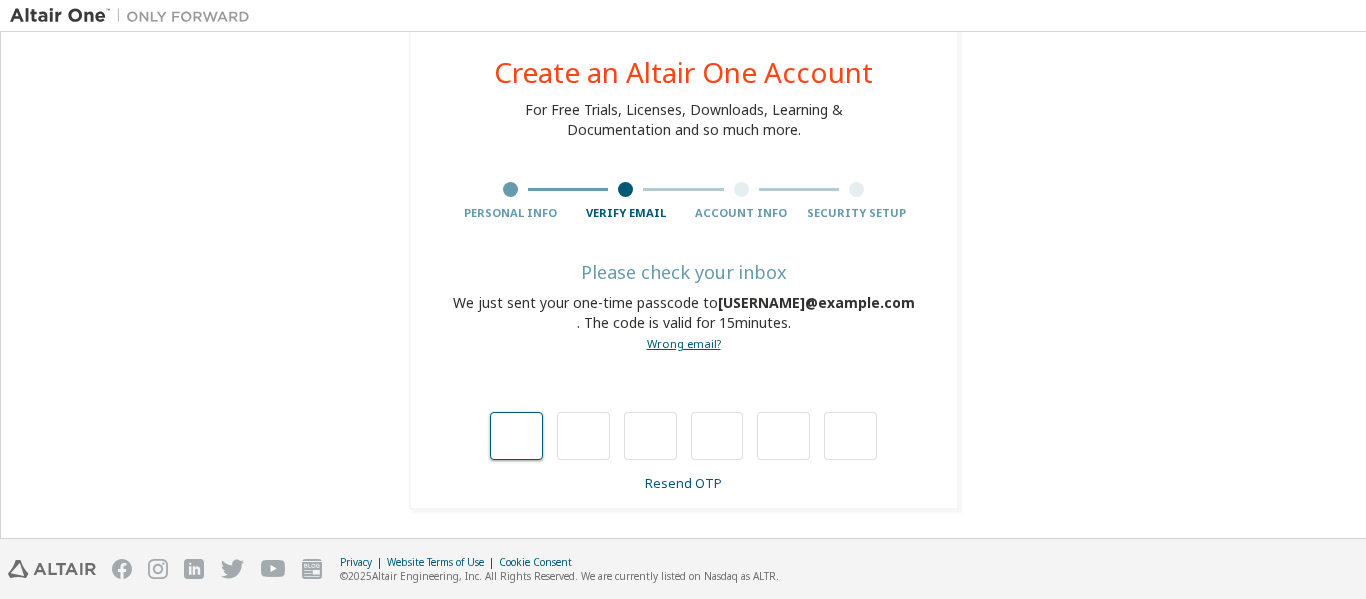 type on "*" 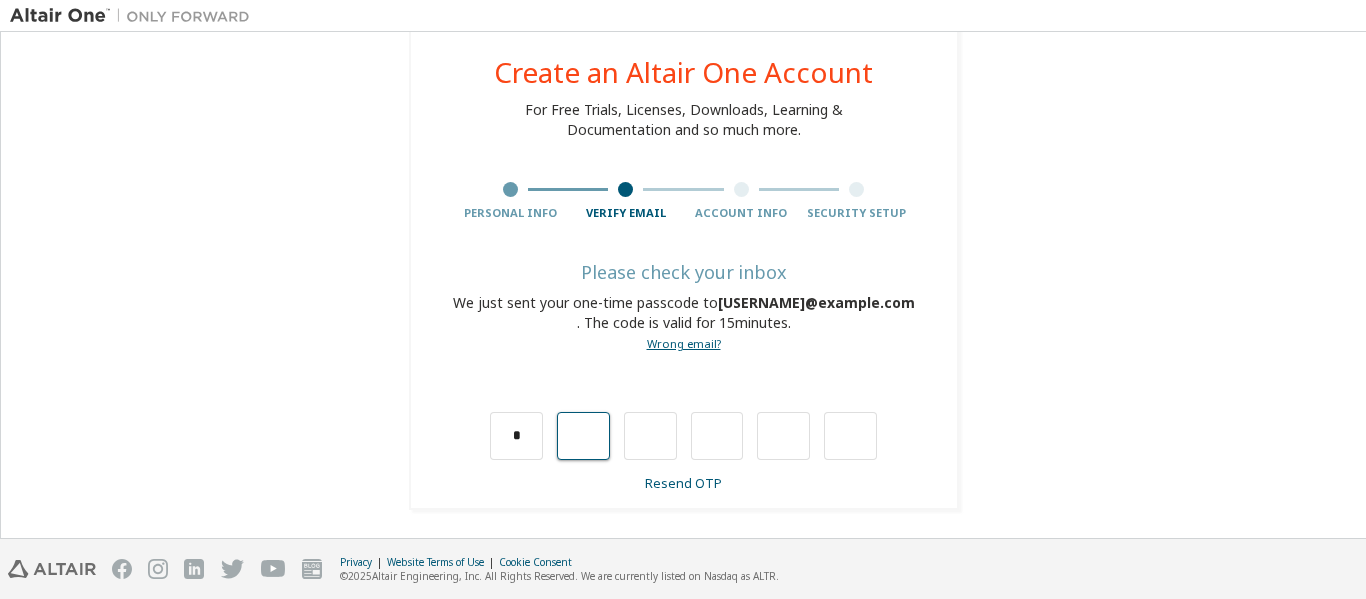 type on "*" 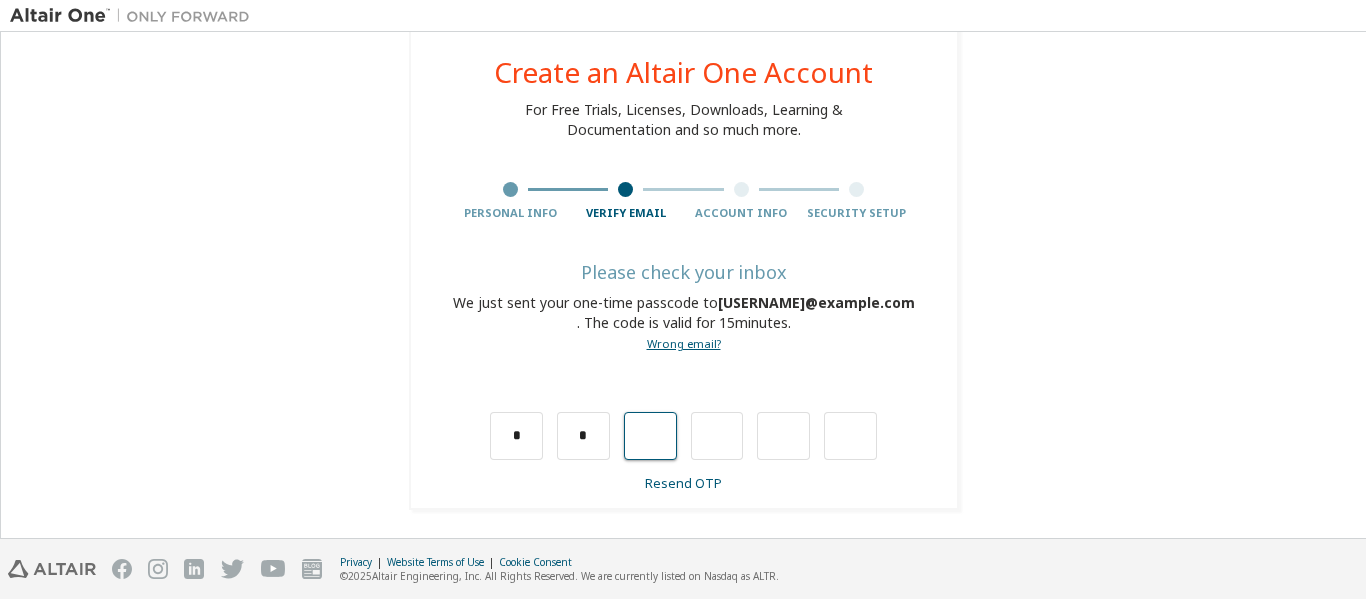 type on "*" 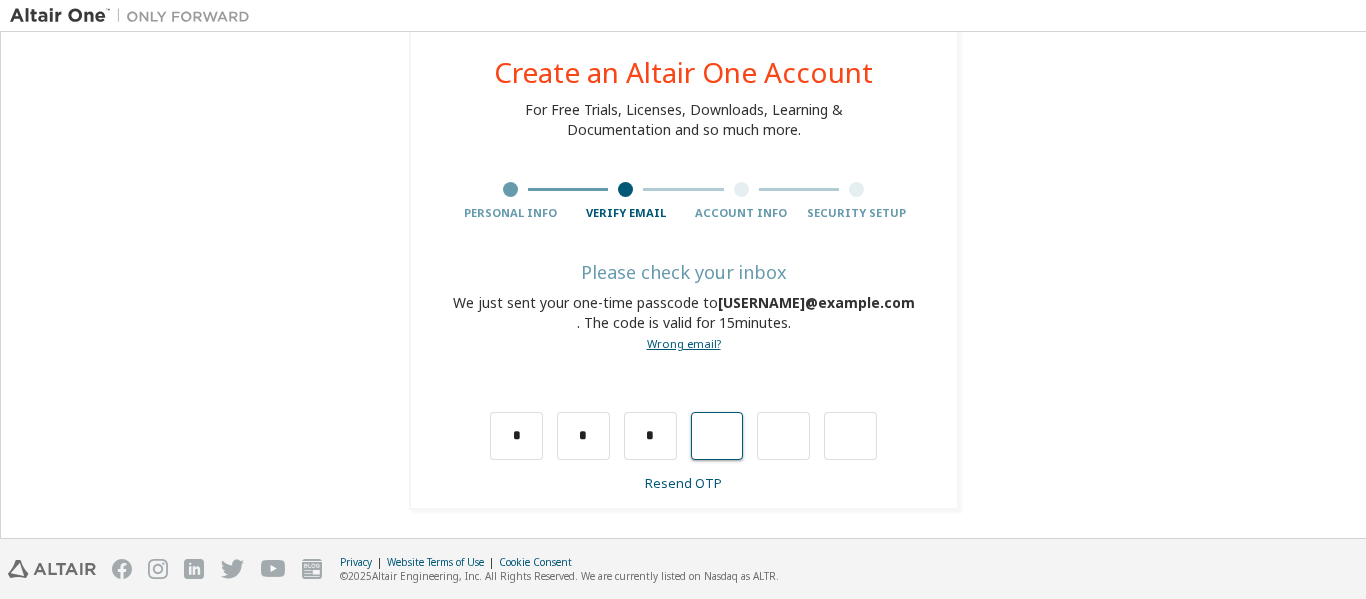 type on "*" 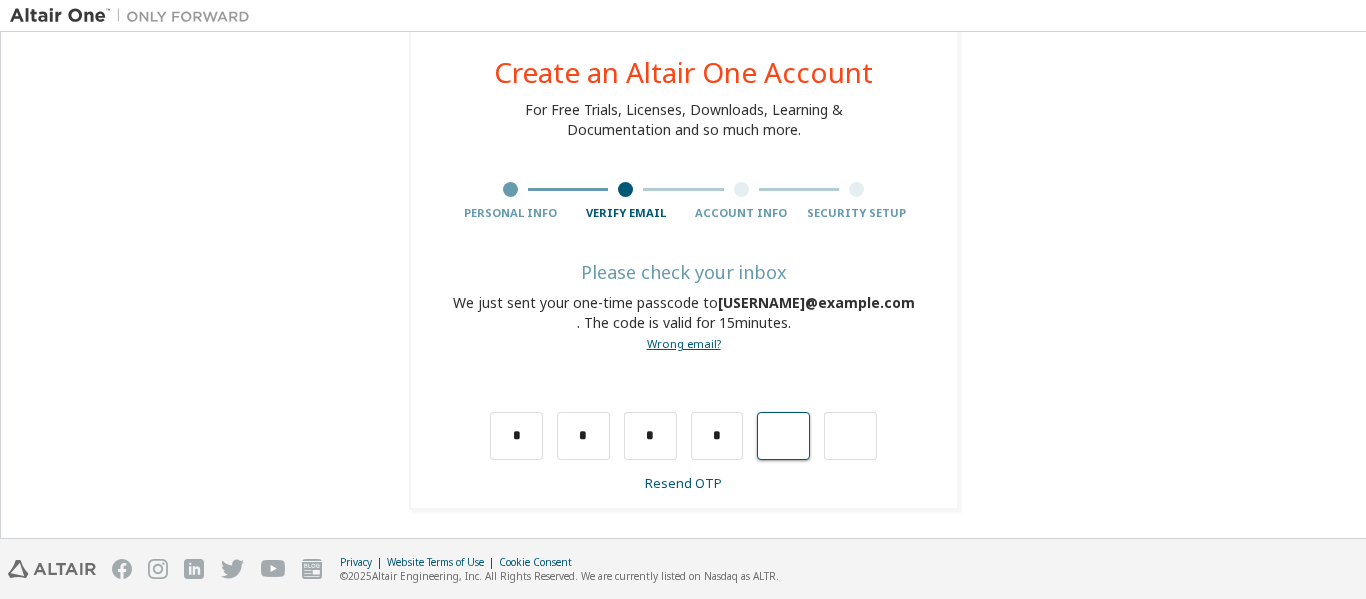 type on "*" 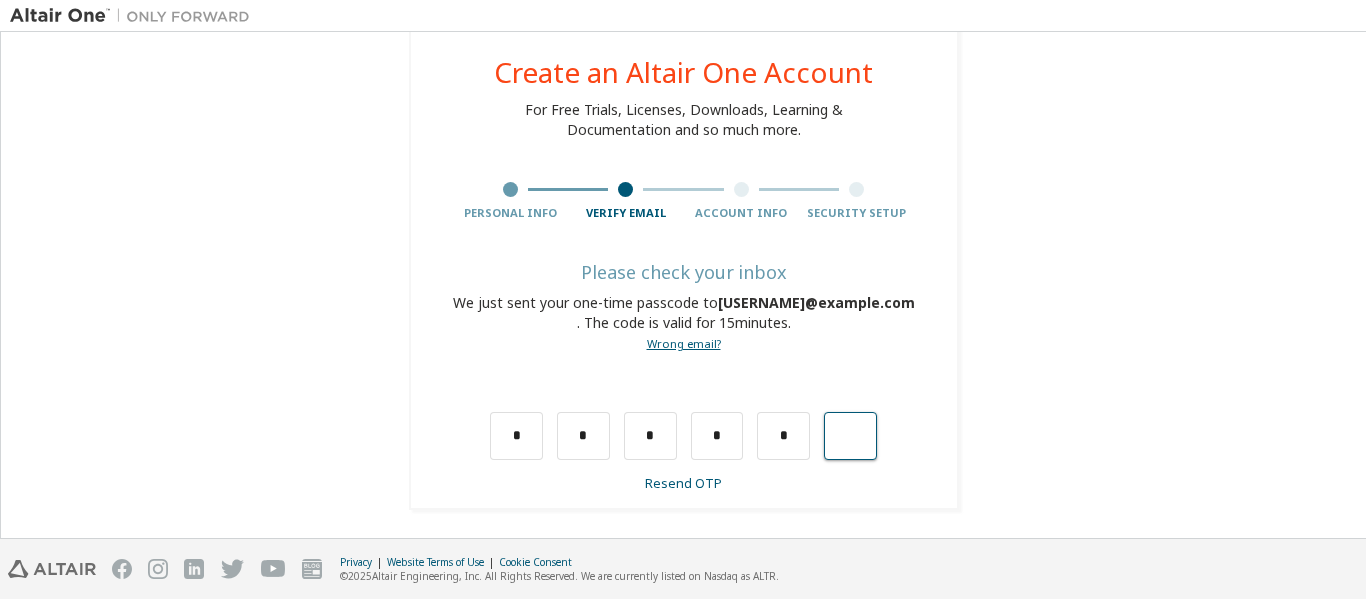 type on "*" 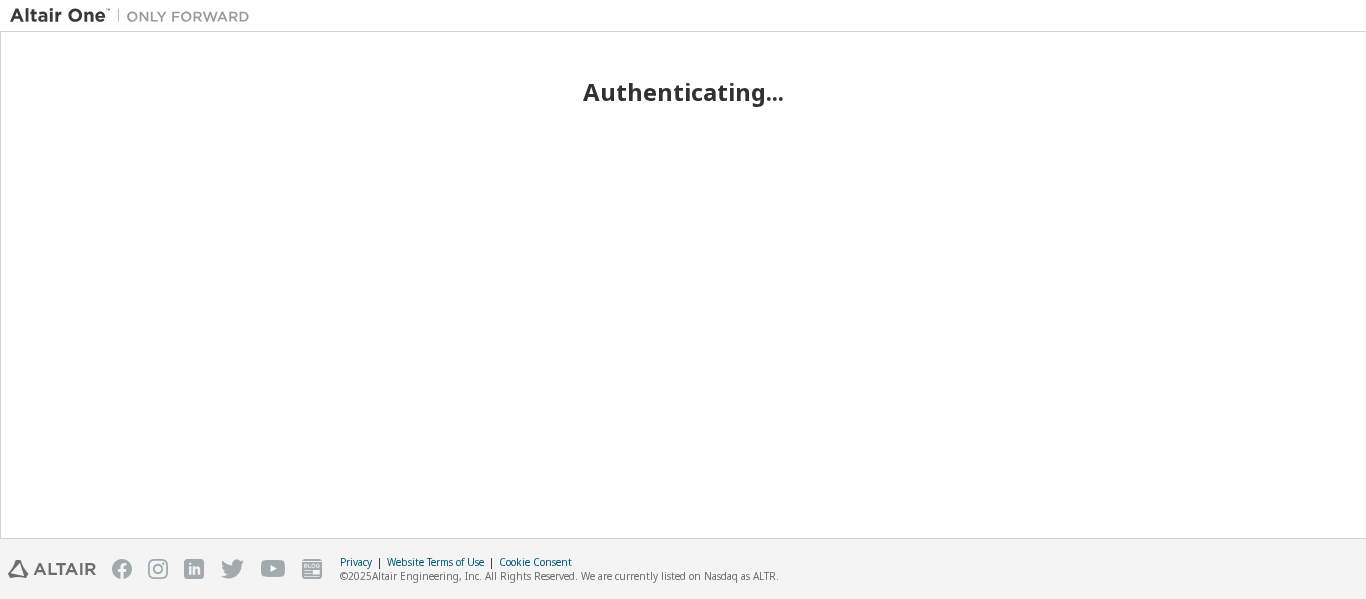 scroll, scrollTop: 0, scrollLeft: 0, axis: both 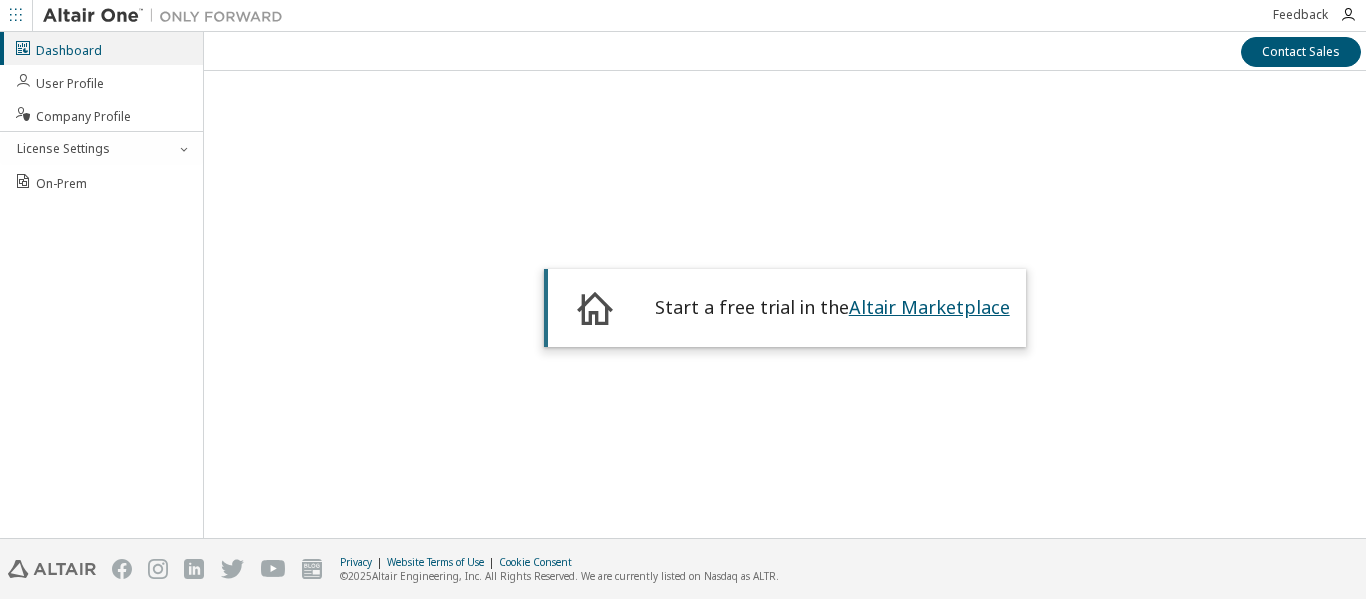 click on "Altair Marketplace" at bounding box center [929, 307] 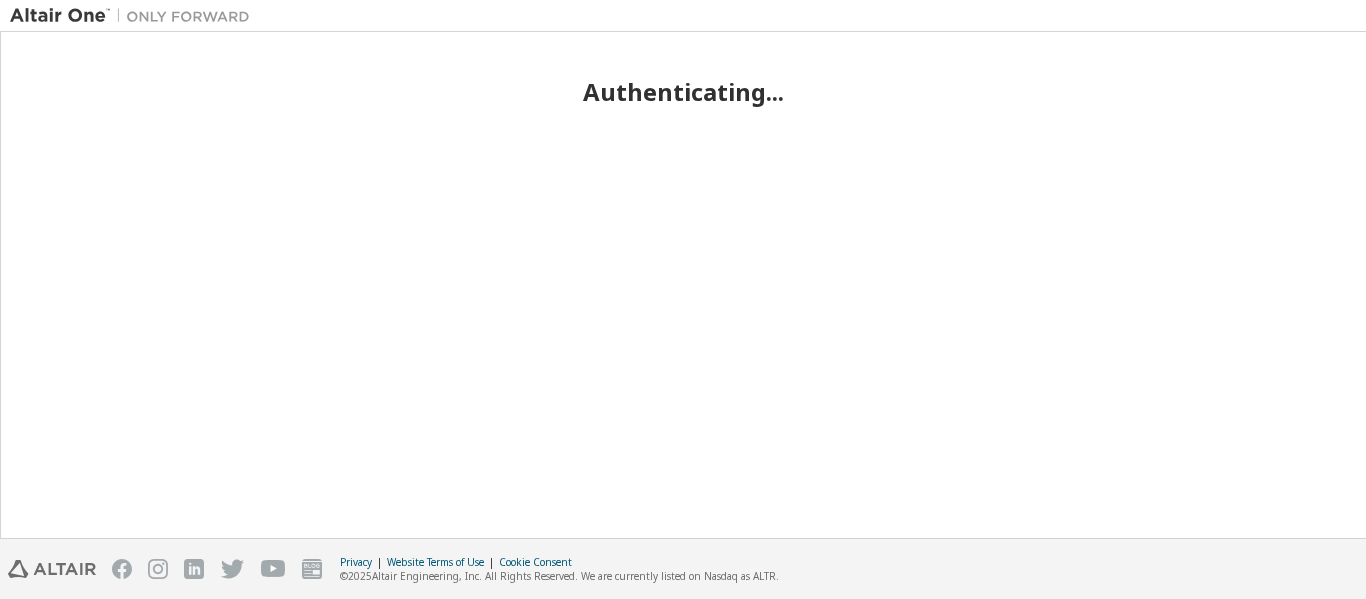 scroll, scrollTop: 0, scrollLeft: 0, axis: both 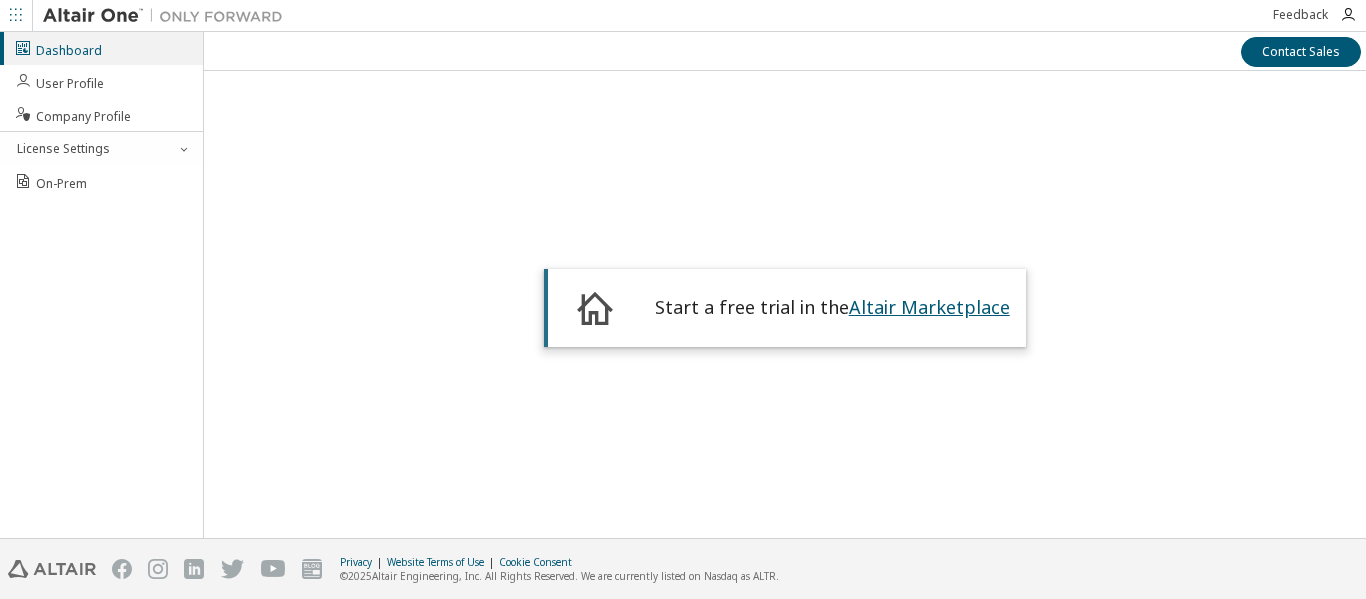 click on "Altair Marketplace" at bounding box center (929, 307) 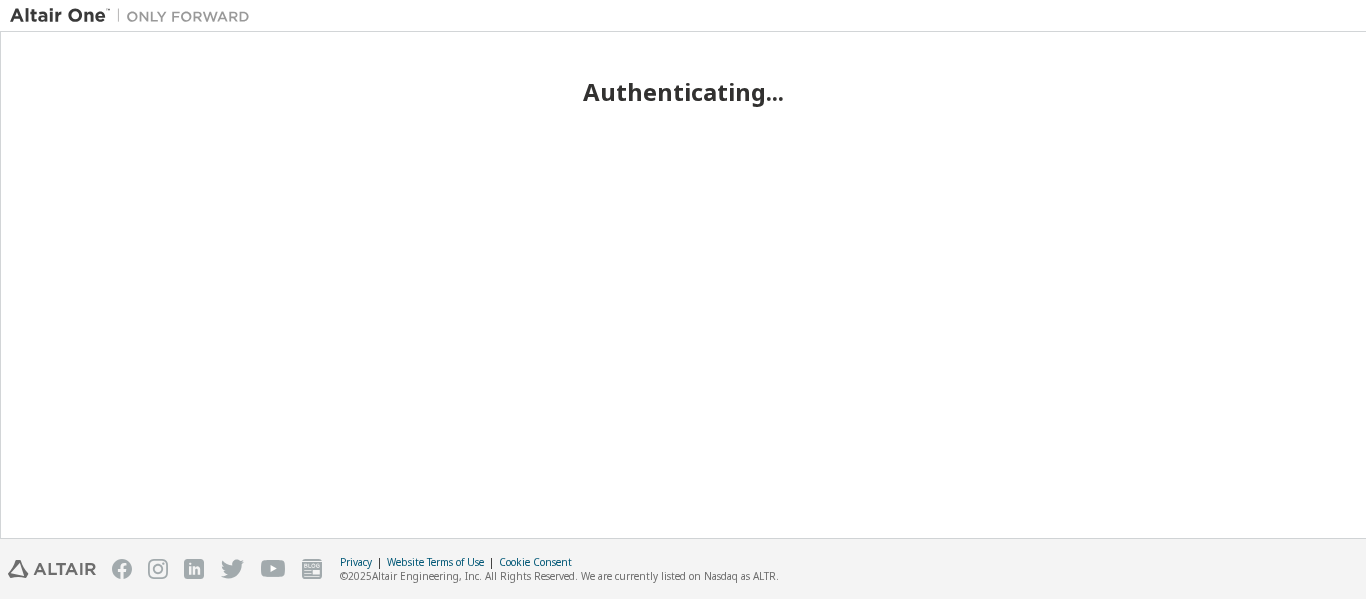 scroll, scrollTop: 0, scrollLeft: 0, axis: both 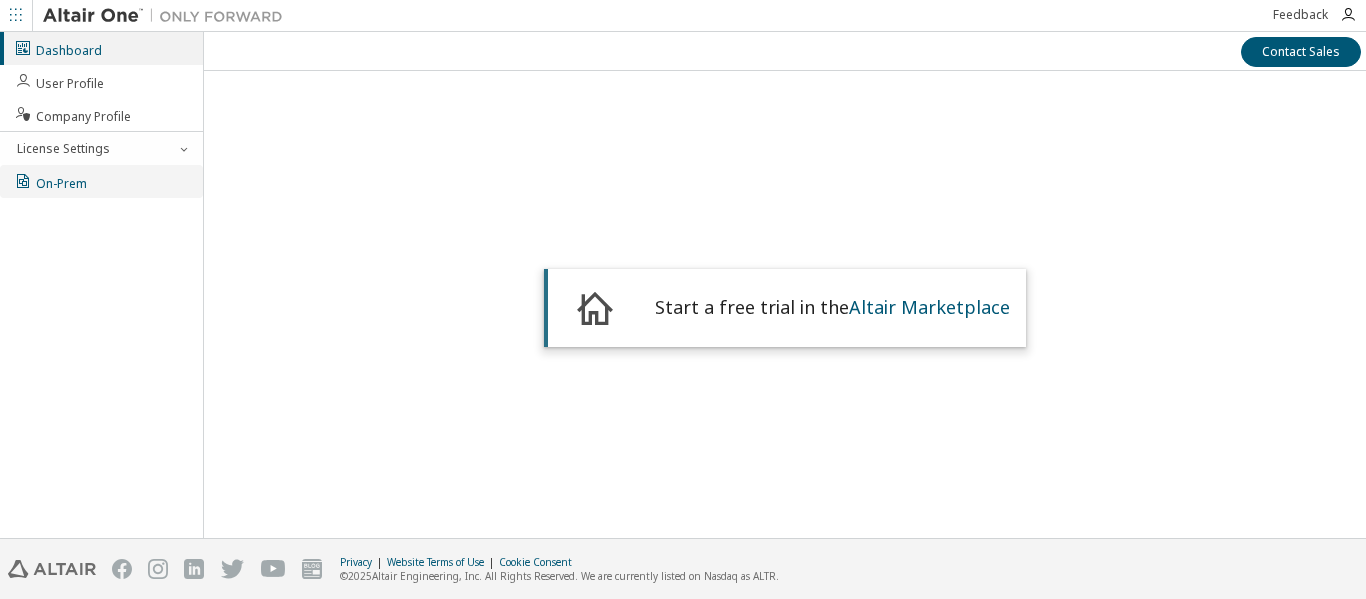 click on "On-Prem" at bounding box center [50, 181] 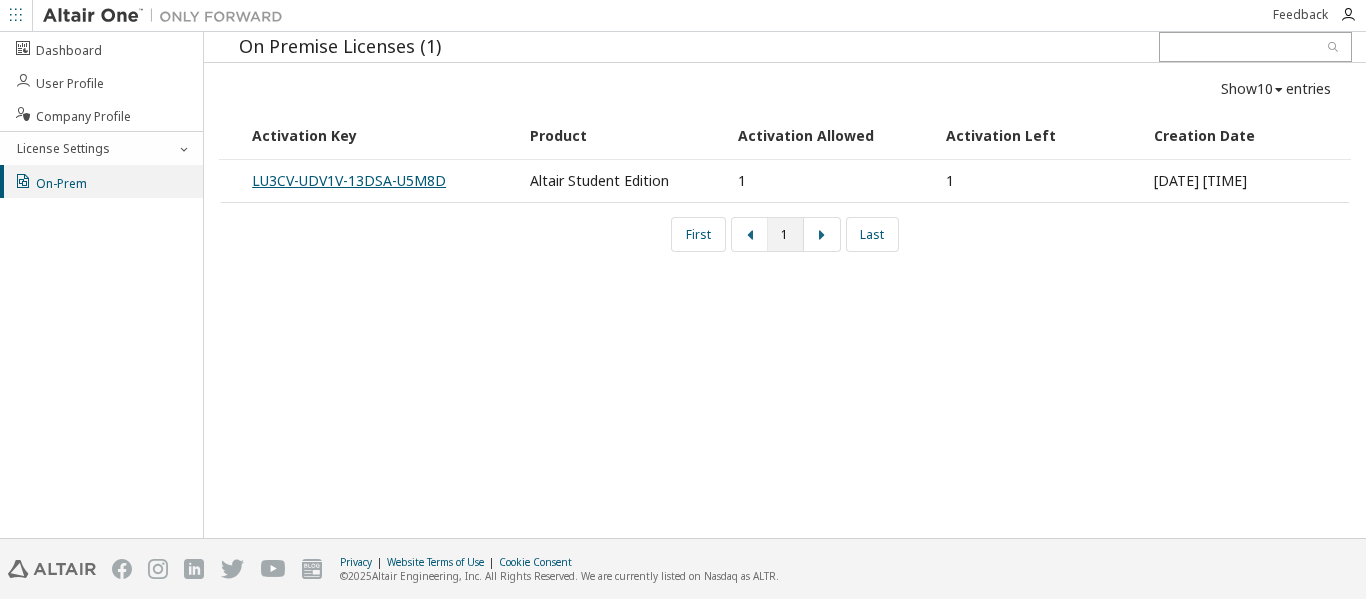 click on "LU3CV-UDV1V-13DSA-U5M8D" at bounding box center (349, 180) 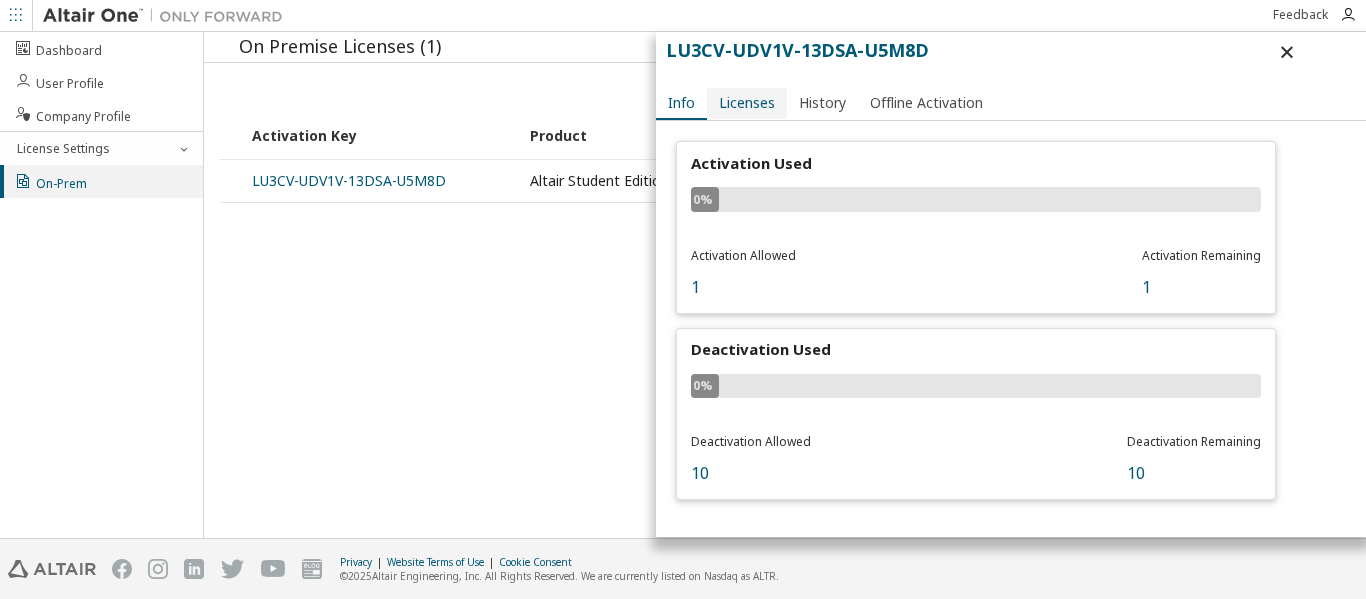 click on "Licenses" at bounding box center (747, 103) 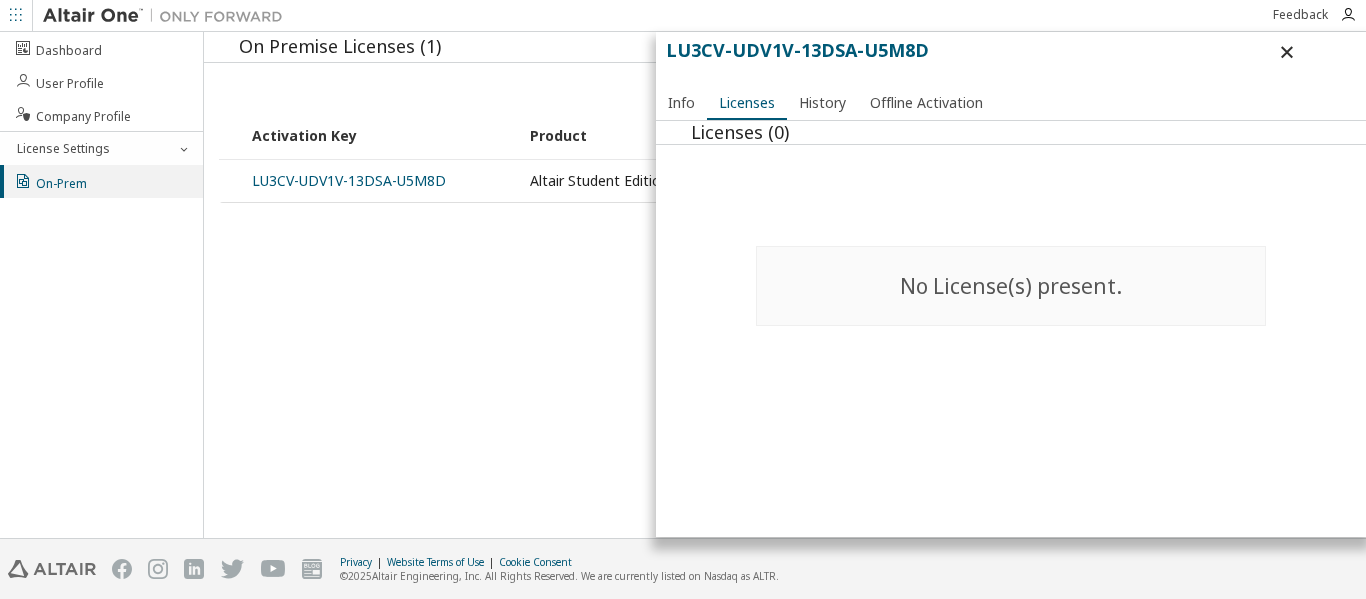 click on "No License(s) present." at bounding box center (1011, 286) 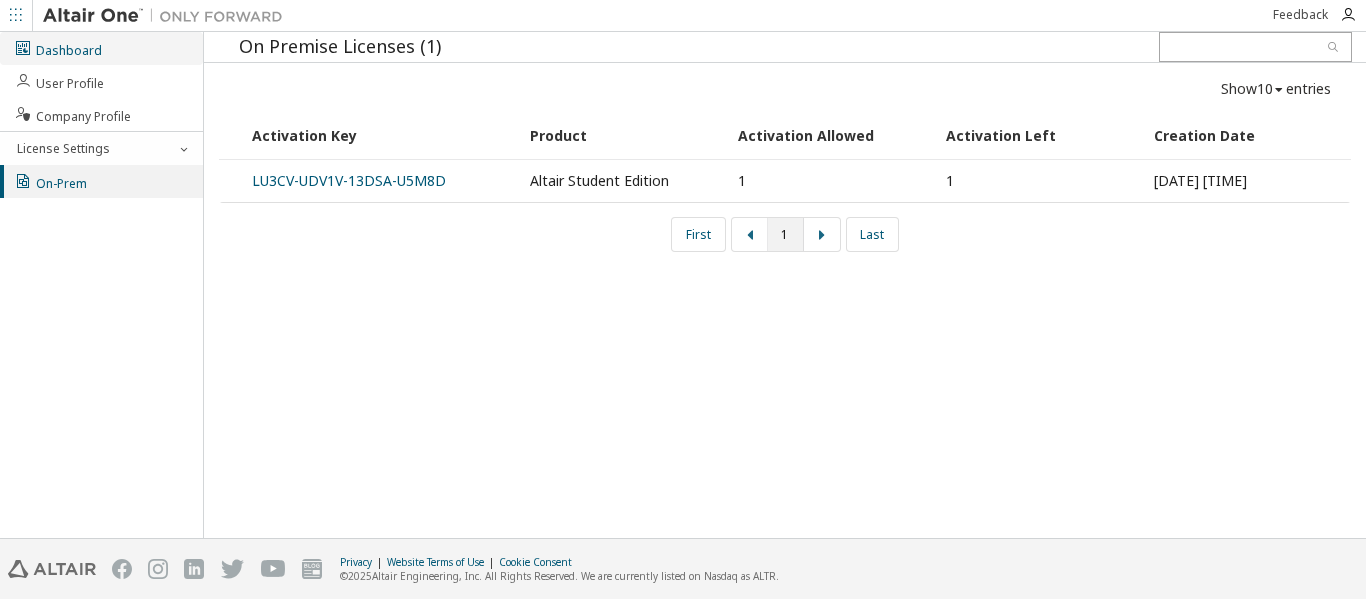 click on "Dashboard" at bounding box center (101, 48) 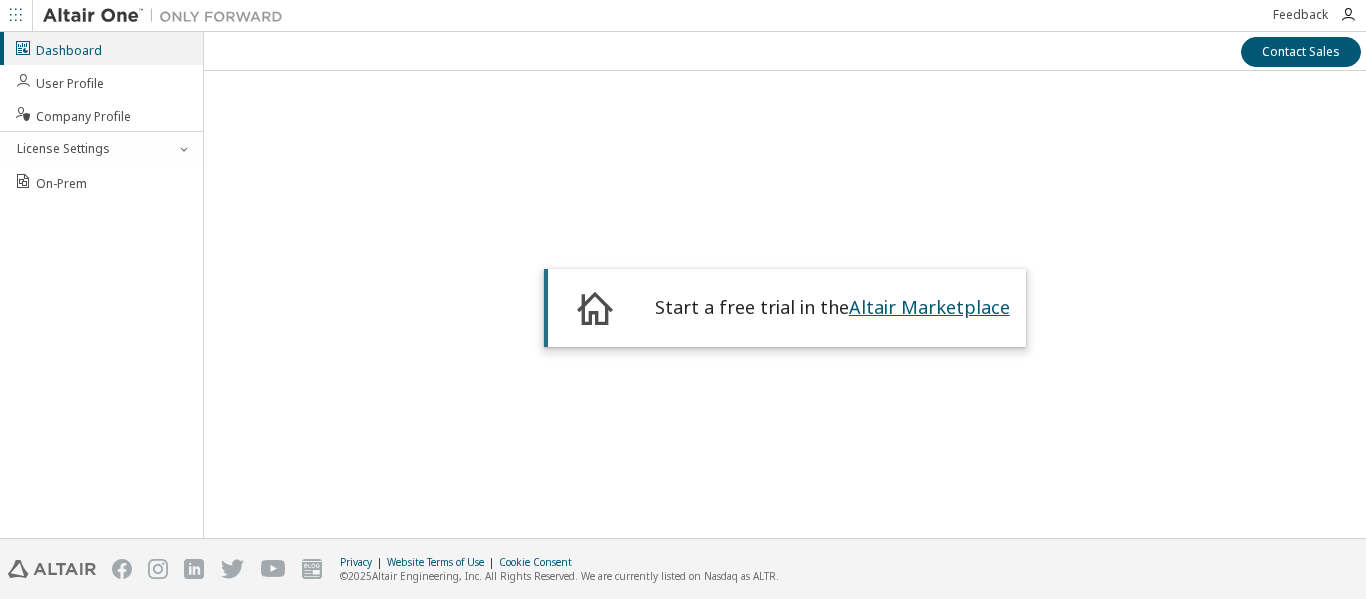 click on "Altair Marketplace" at bounding box center [929, 307] 